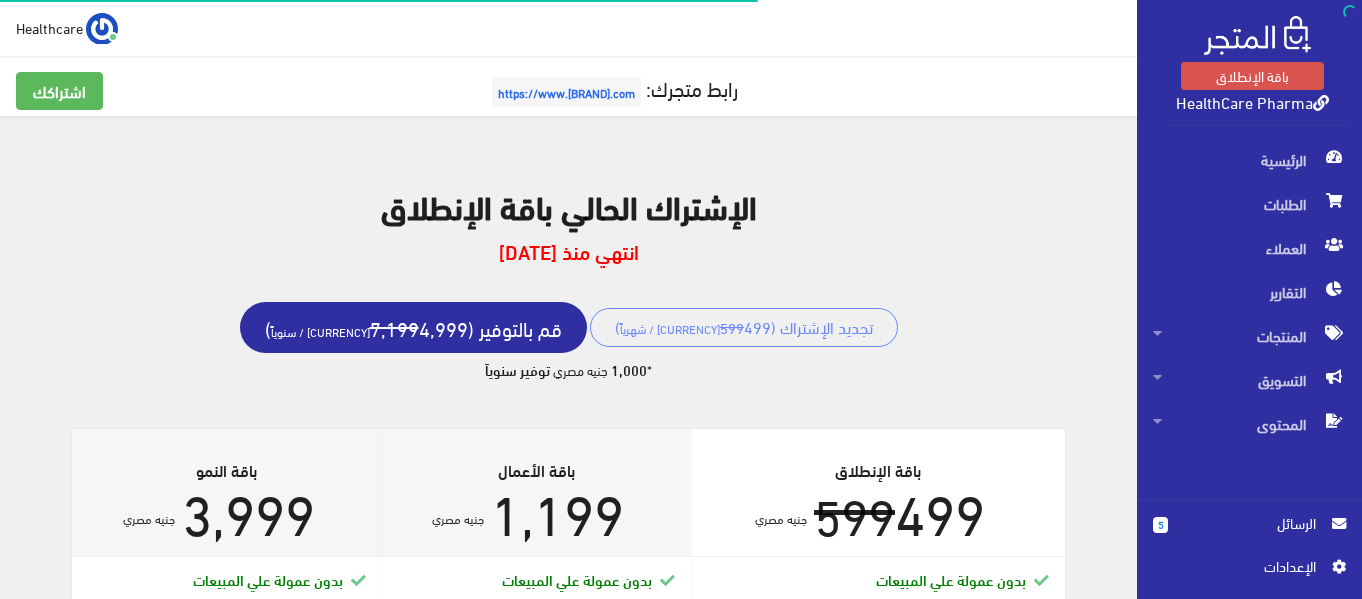 scroll, scrollTop: 0, scrollLeft: 0, axis: both 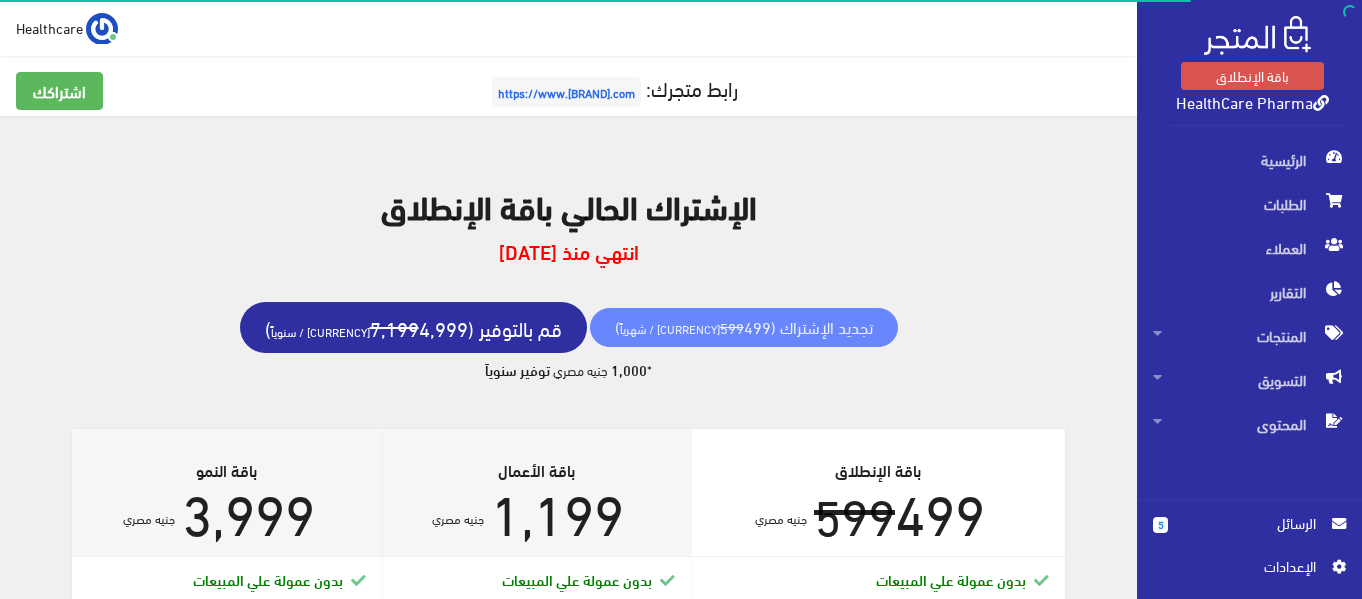 click on "تجديد الإشتراك
(
[PRICE]
[PRICE]
[CURRENCY]
/
شهرياً
)" at bounding box center (744, 327) 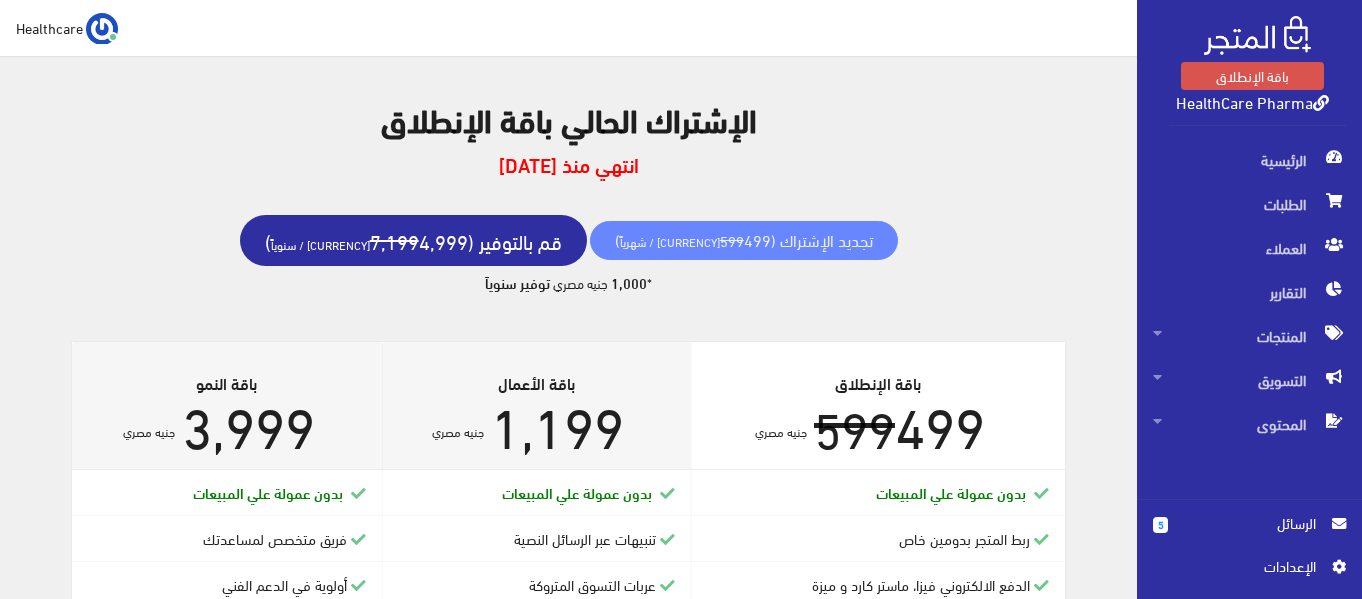 scroll, scrollTop: 0, scrollLeft: 0, axis: both 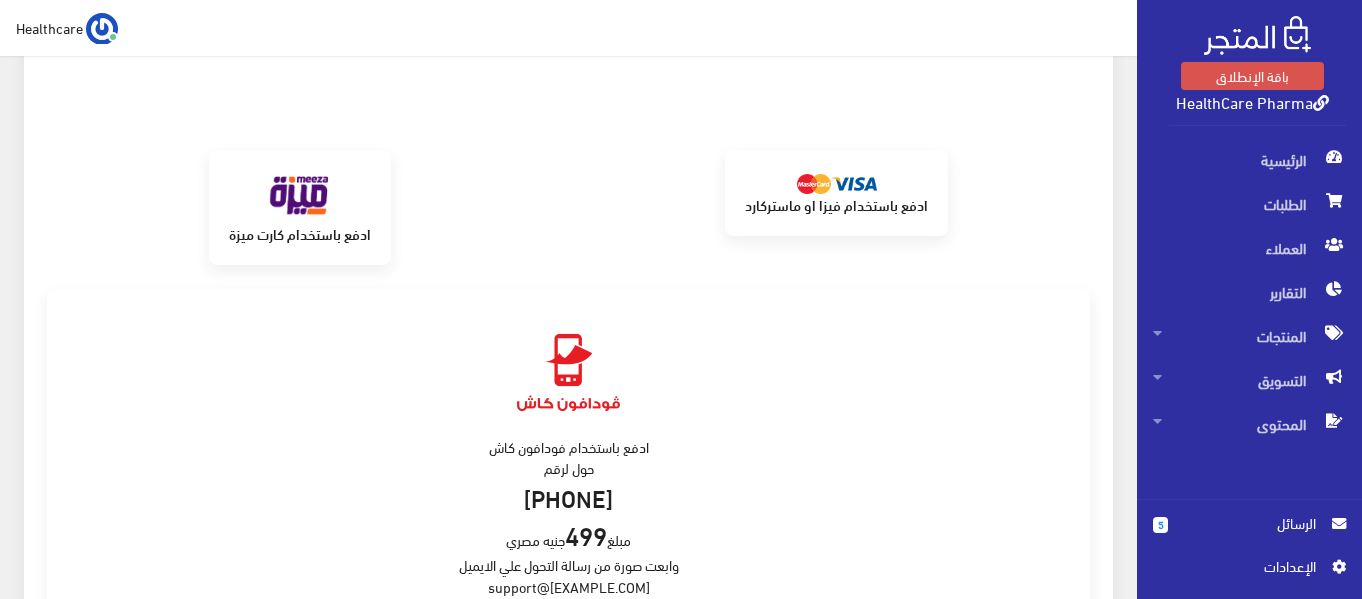 click on "ادفع باستخدام فيزا او ماستركارد" at bounding box center (836, 204) 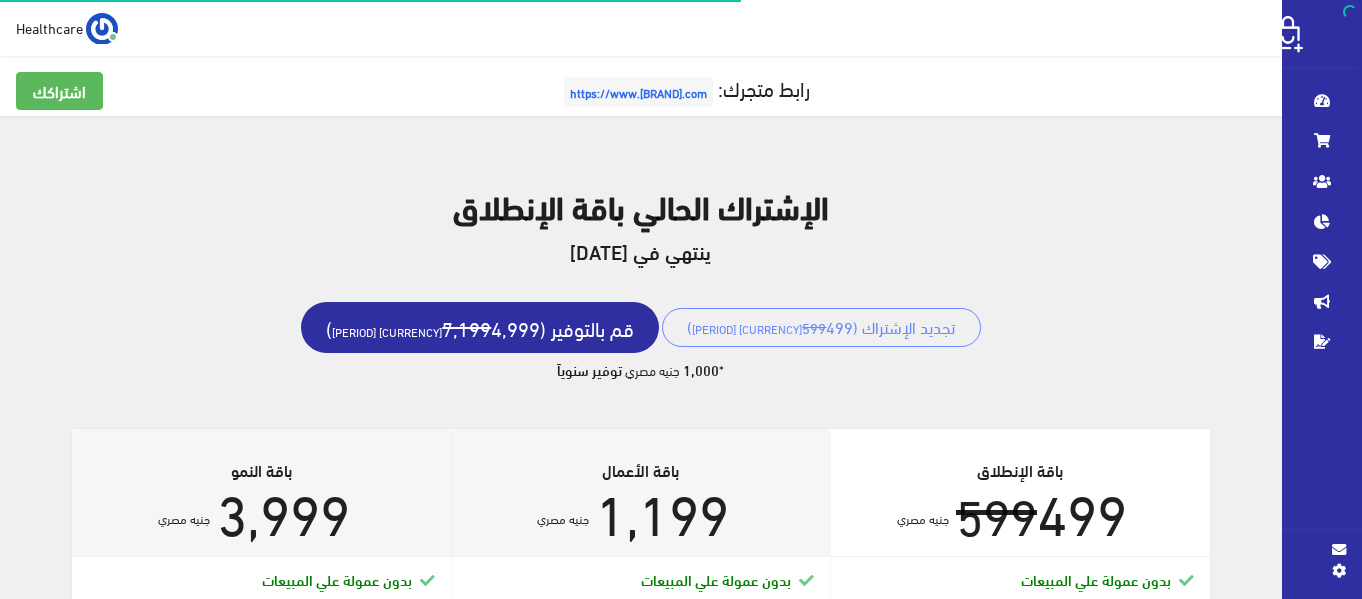 scroll, scrollTop: 0, scrollLeft: 0, axis: both 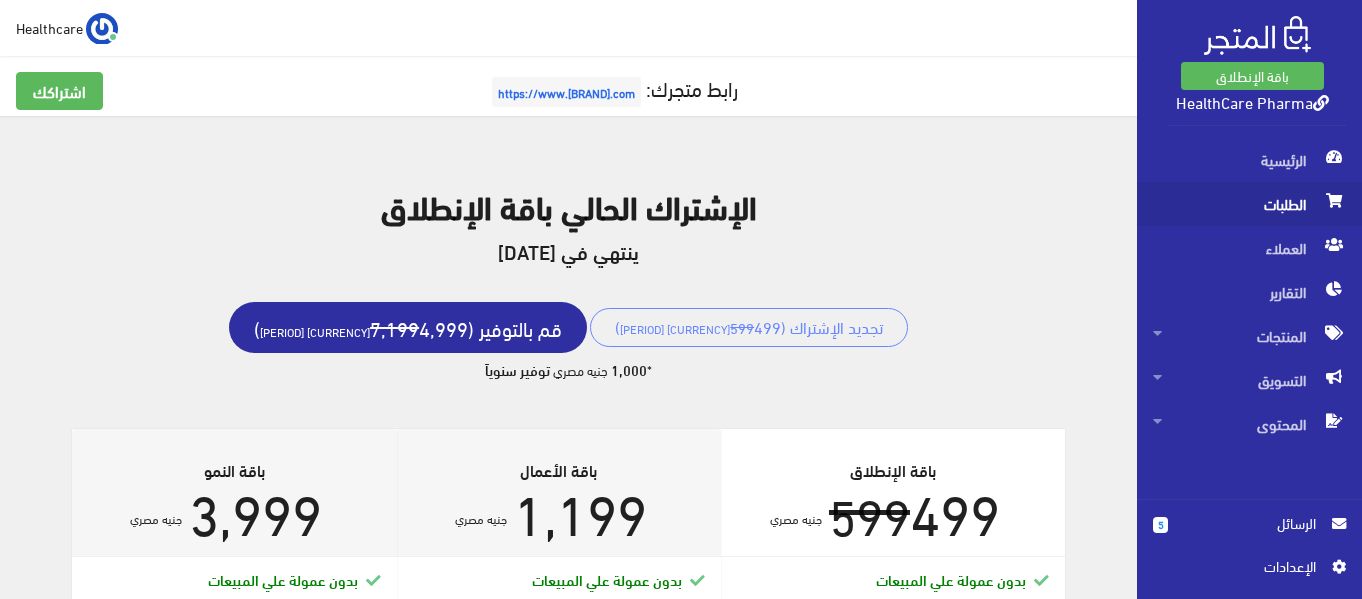 click on "الطلبات" at bounding box center (1249, 204) 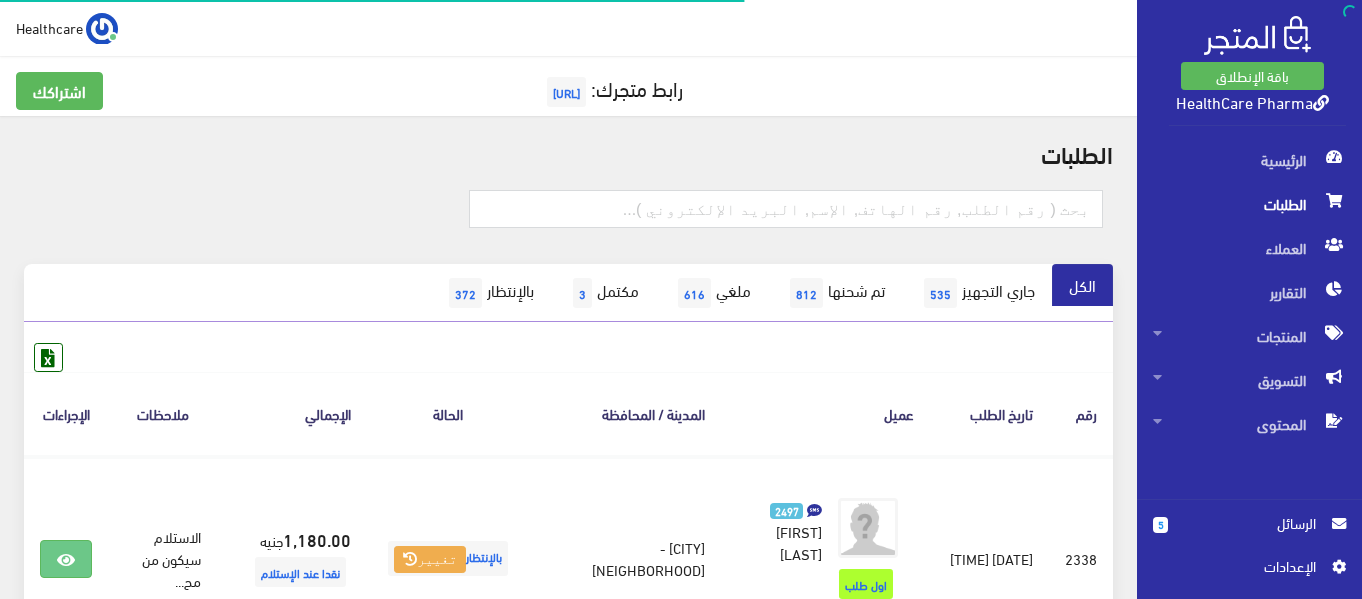 scroll, scrollTop: 0, scrollLeft: 0, axis: both 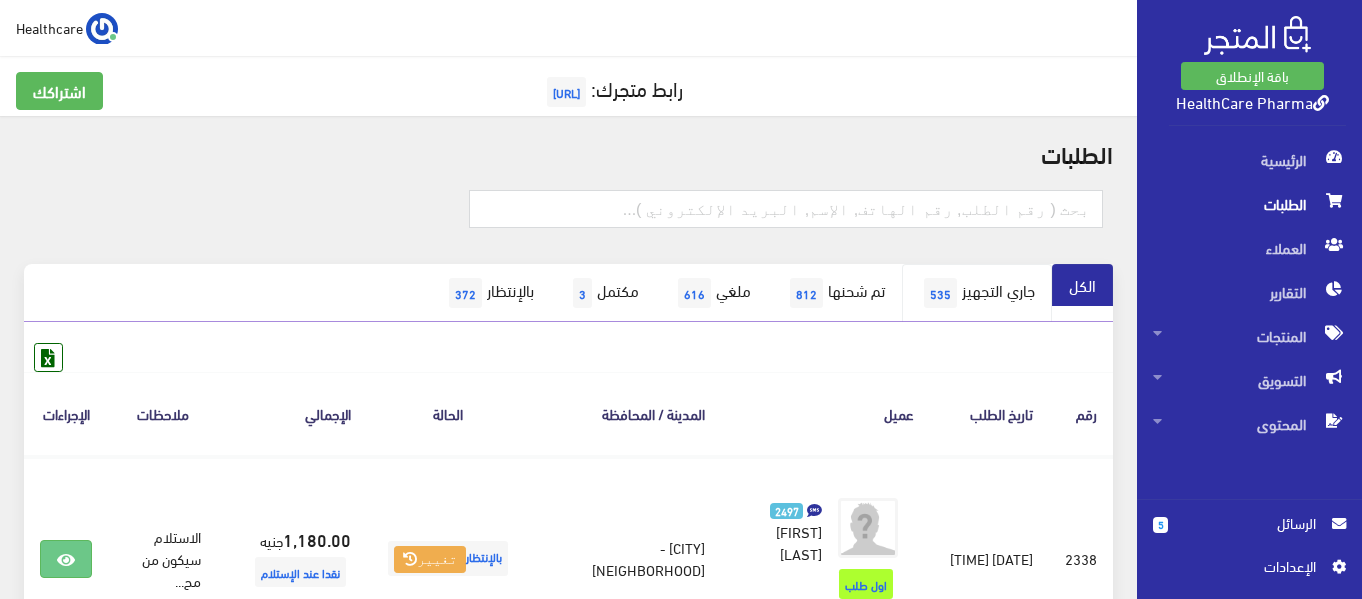 click on "جاري التجهيز
[NUMBER]" at bounding box center [977, 293] 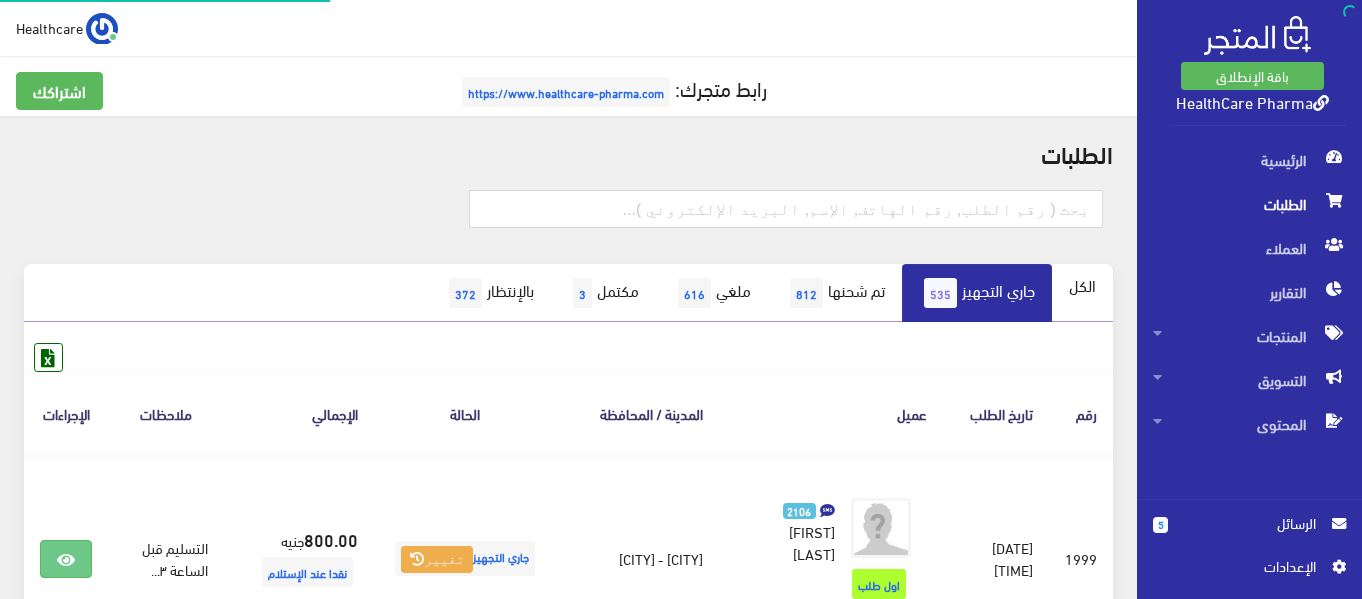 scroll, scrollTop: 0, scrollLeft: 0, axis: both 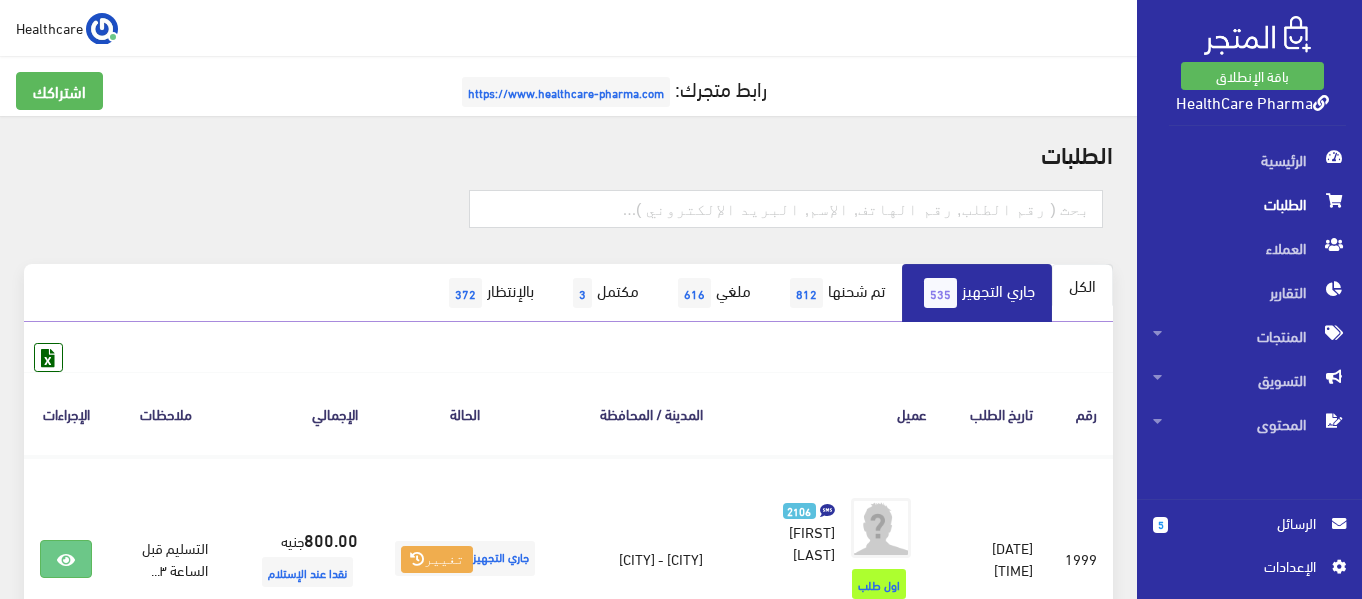 click on "الكل" at bounding box center (1082, 285) 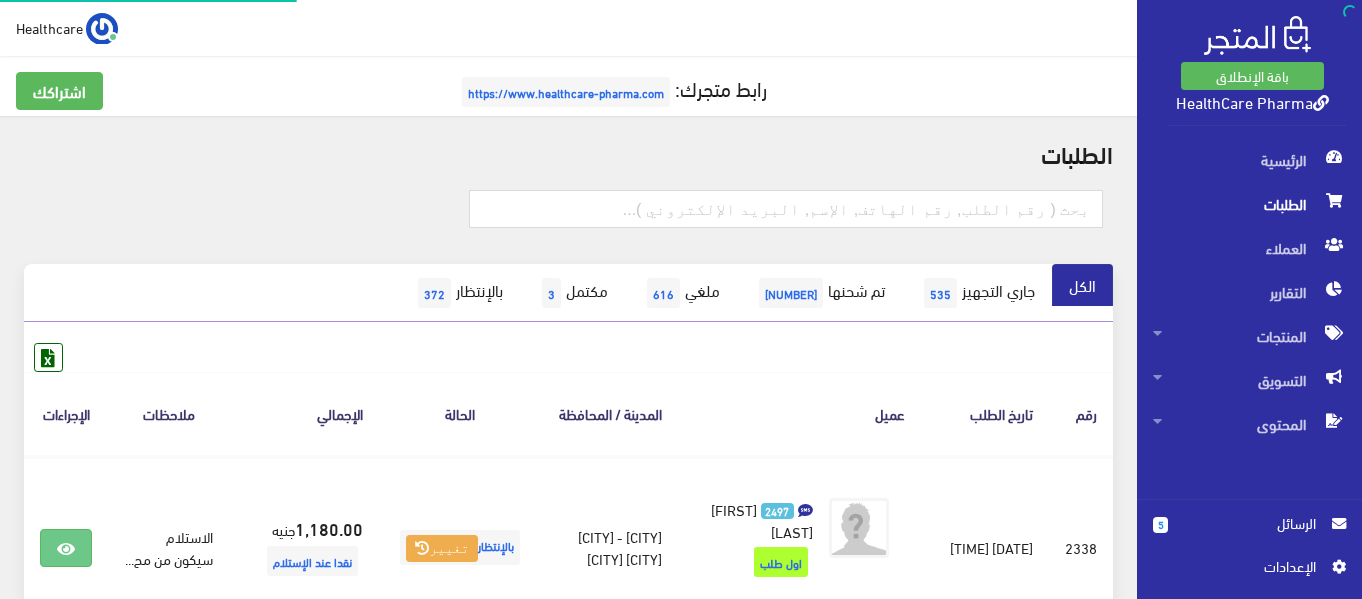 scroll, scrollTop: 0, scrollLeft: 0, axis: both 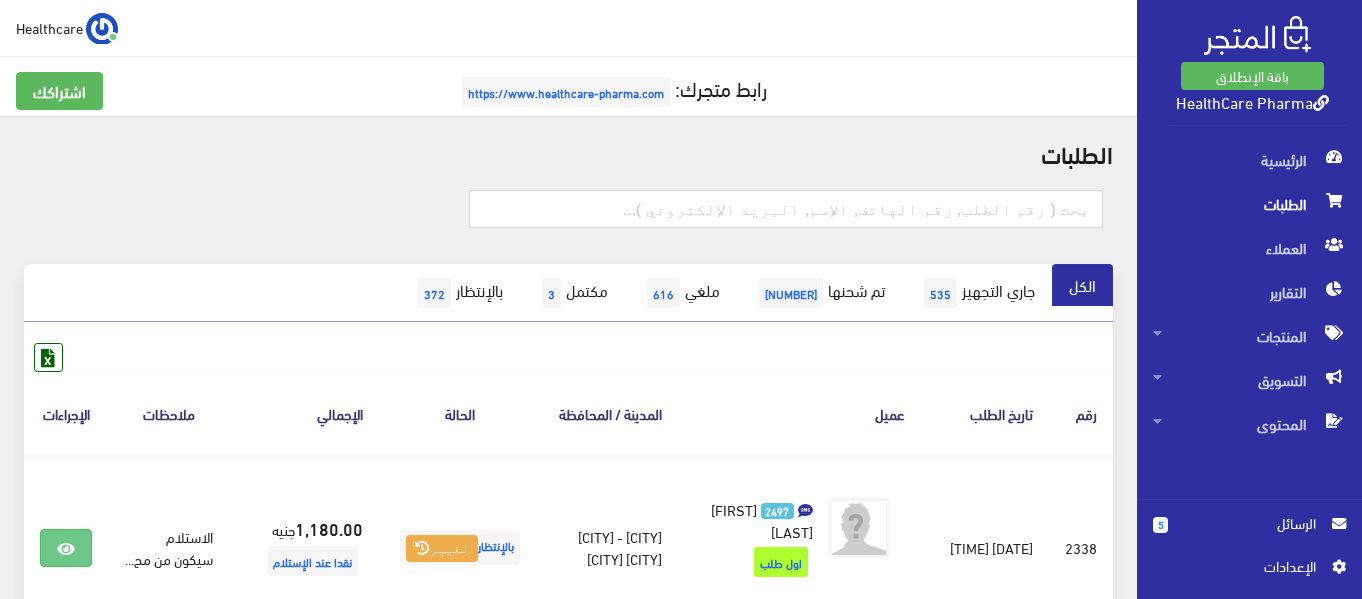 click on "عميل" at bounding box center (799, 413) 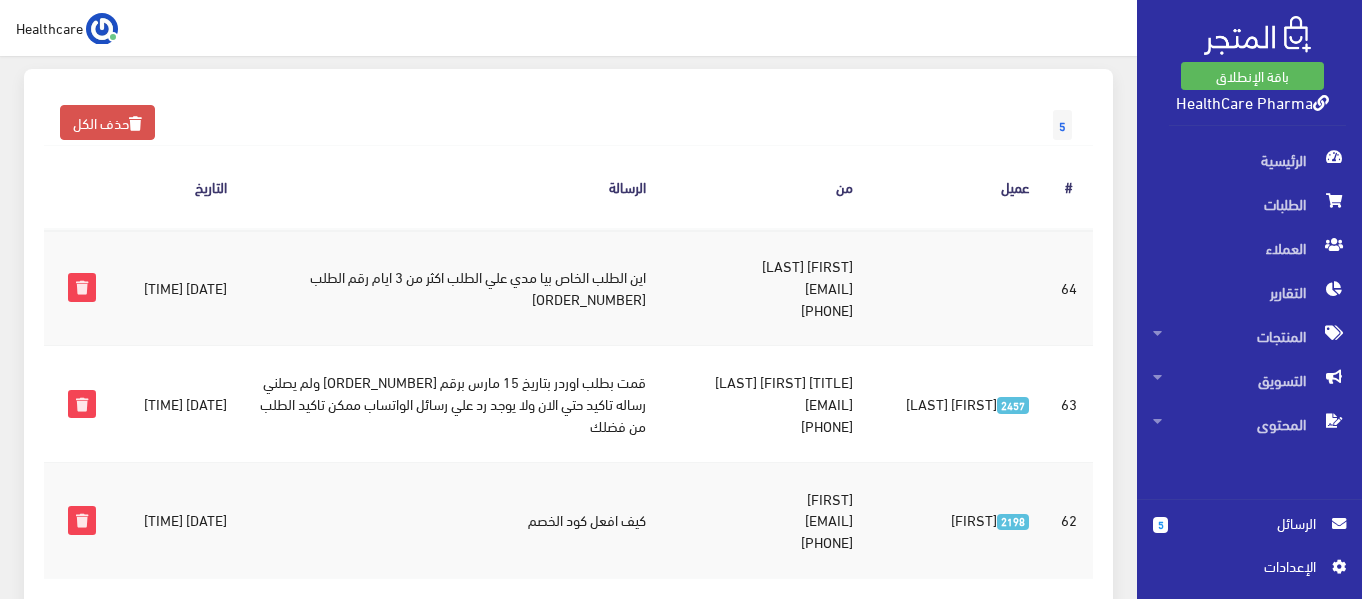 scroll, scrollTop: 0, scrollLeft: 0, axis: both 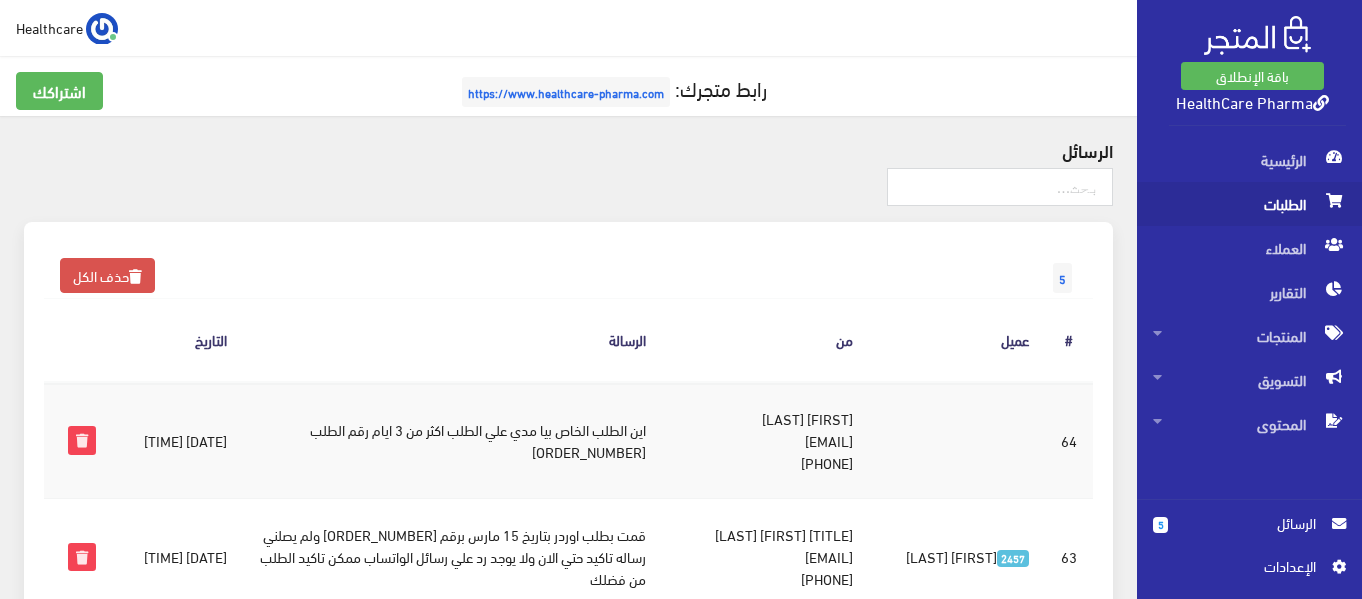 click on "الطلبات" at bounding box center (1249, 204) 